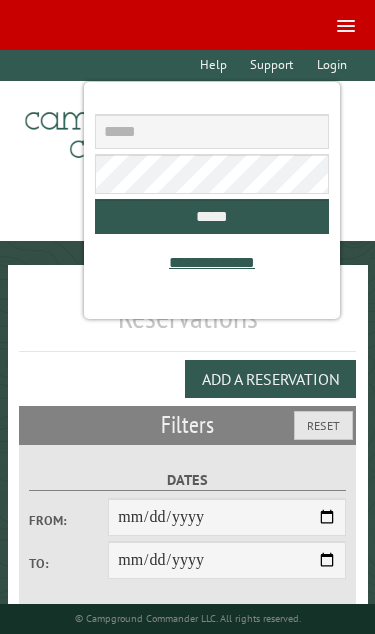 scroll, scrollTop: 0, scrollLeft: 0, axis: both 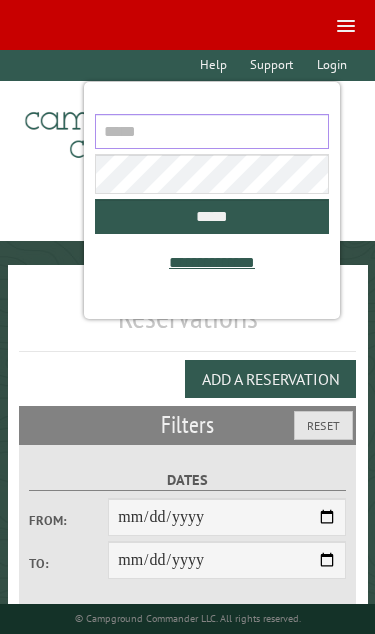 click at bounding box center (211, 131) 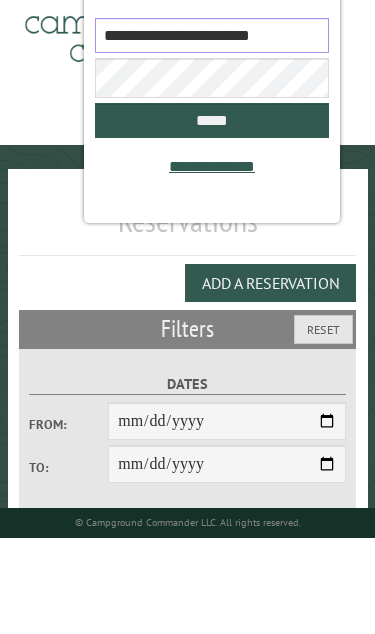 type on "**********" 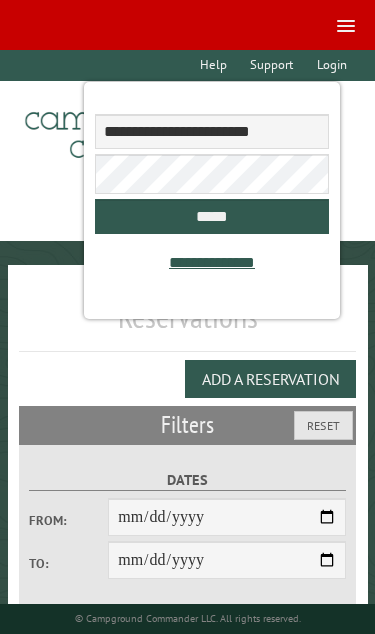 click on "*****" at bounding box center (211, 216) 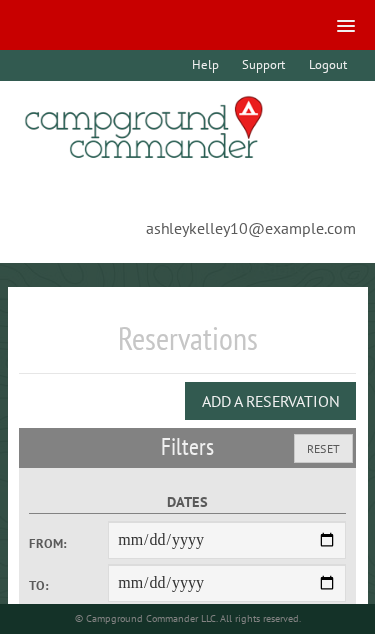 select on "***" 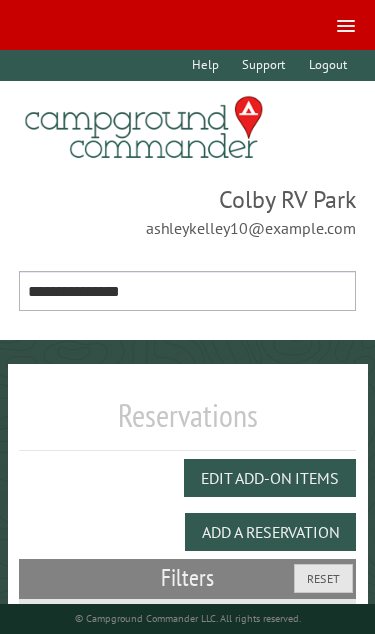 click on "**********" at bounding box center [188, 291] 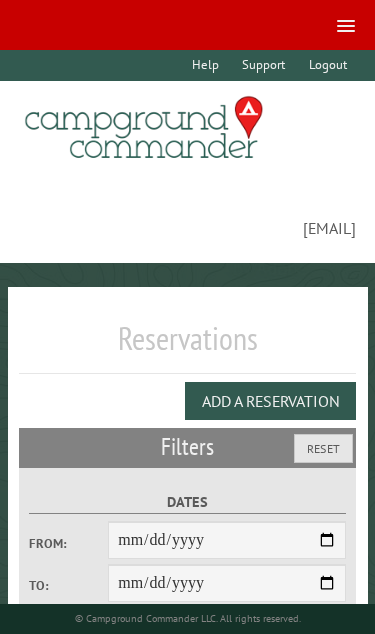 scroll, scrollTop: 0, scrollLeft: 0, axis: both 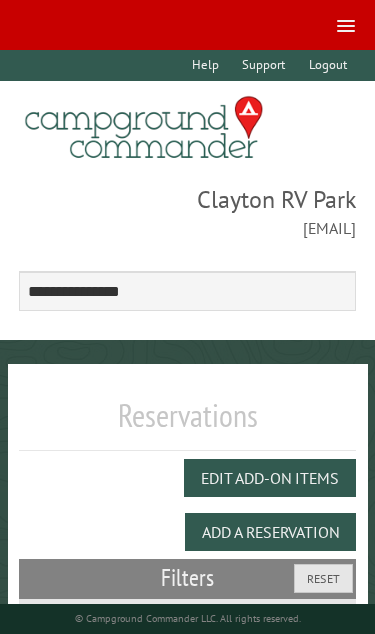 select on "***" 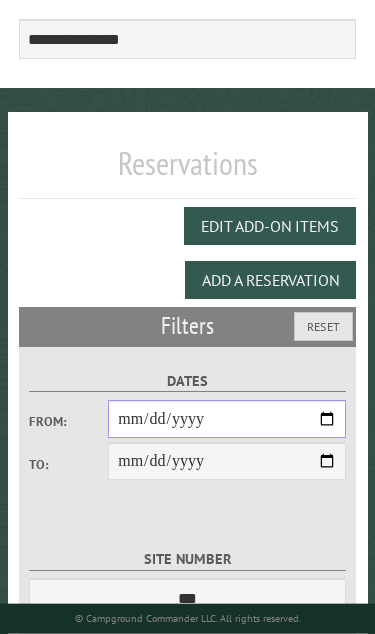 click on "From:" at bounding box center [227, 419] 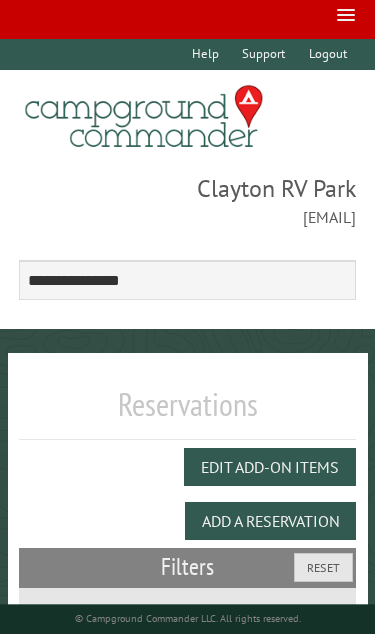 scroll, scrollTop: 0, scrollLeft: 0, axis: both 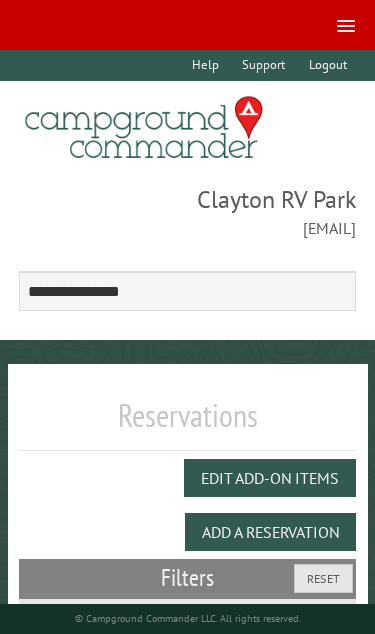 click at bounding box center (342, 24) 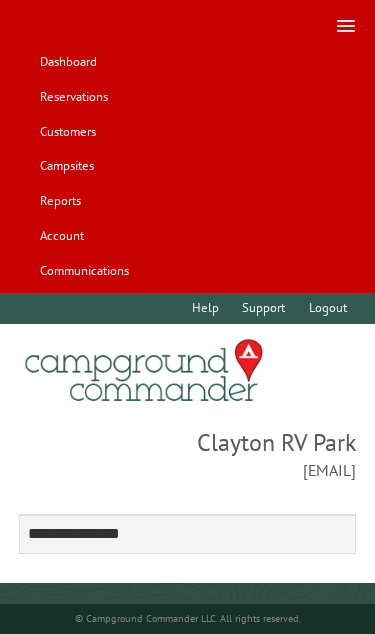 click on "Customers" at bounding box center (67, 131) 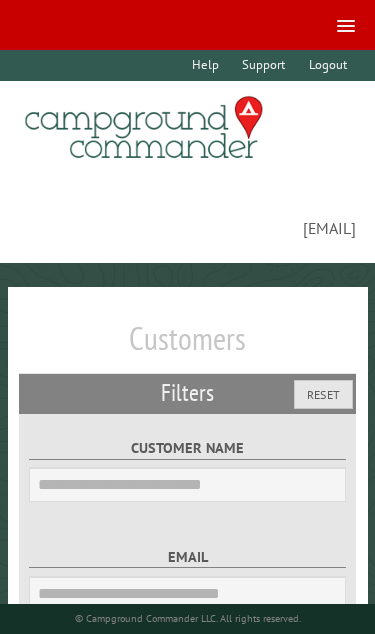scroll, scrollTop: 0, scrollLeft: 0, axis: both 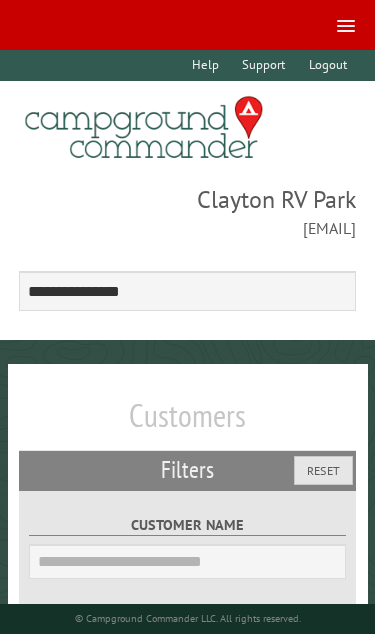 click on "Customer Name
Email
Blacklist only
Return at most
***" at bounding box center (188, 696) 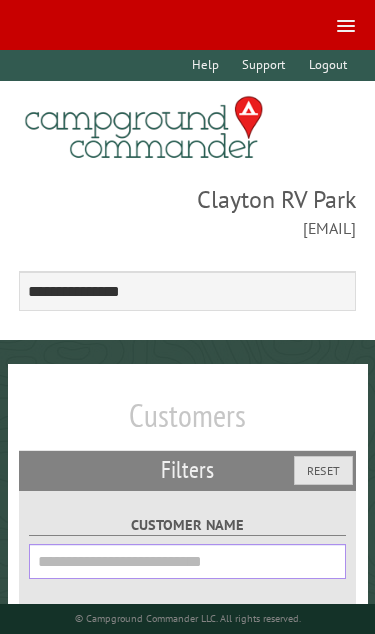 click on "Customer Name" at bounding box center [187, 561] 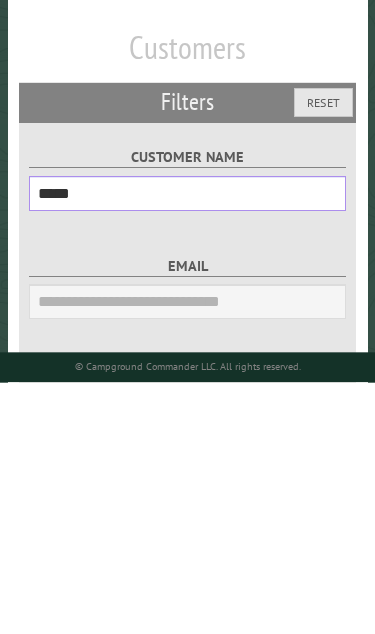 type on "*****" 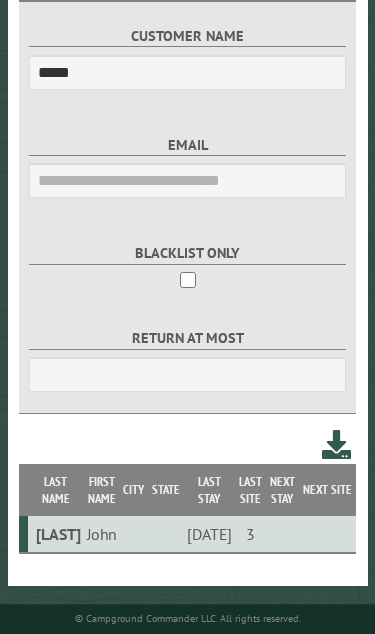 scroll, scrollTop: 501, scrollLeft: 0, axis: vertical 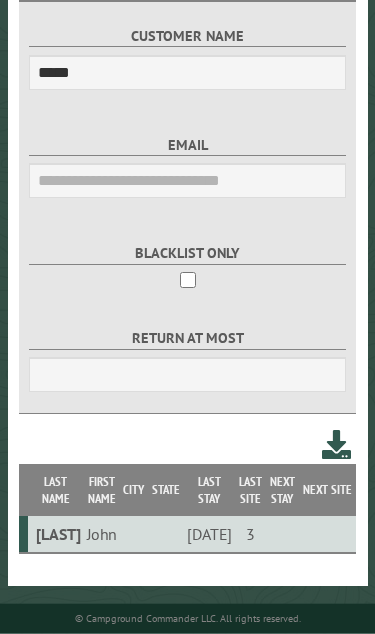 click on "John" at bounding box center (102, 534) 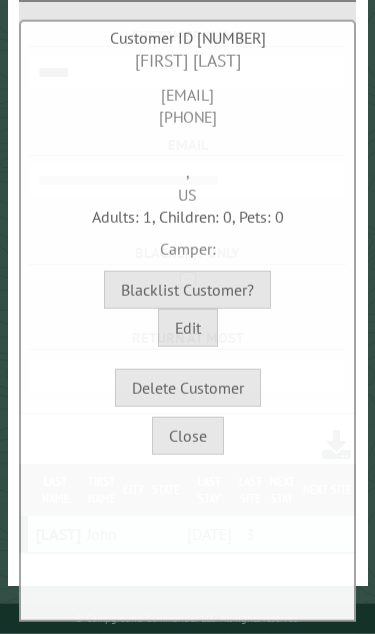 click on "Close" at bounding box center (188, 436) 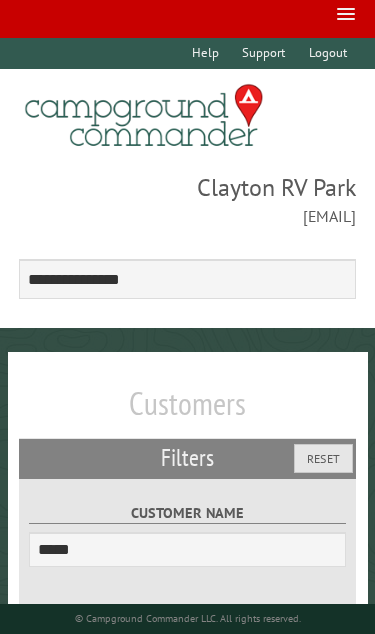 scroll, scrollTop: 0, scrollLeft: 0, axis: both 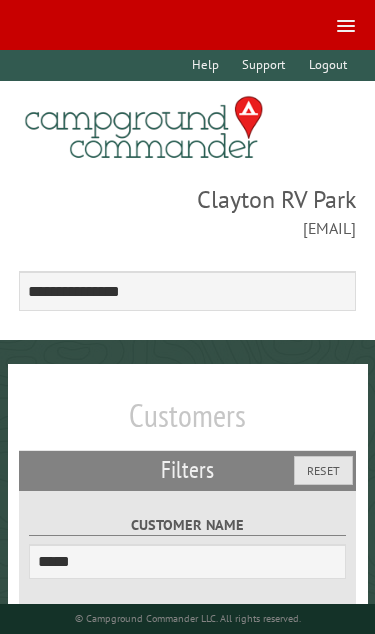click at bounding box center [342, 24] 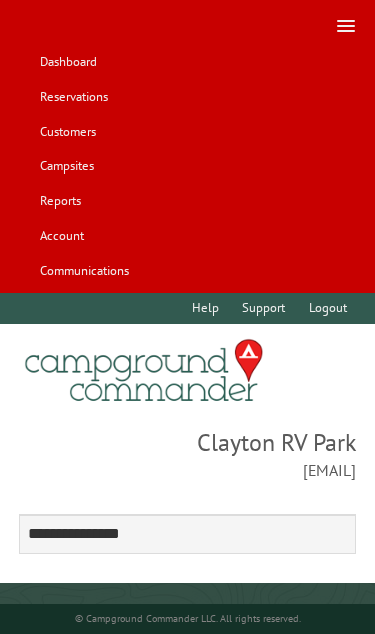 click on "Reservations" at bounding box center (73, 97) 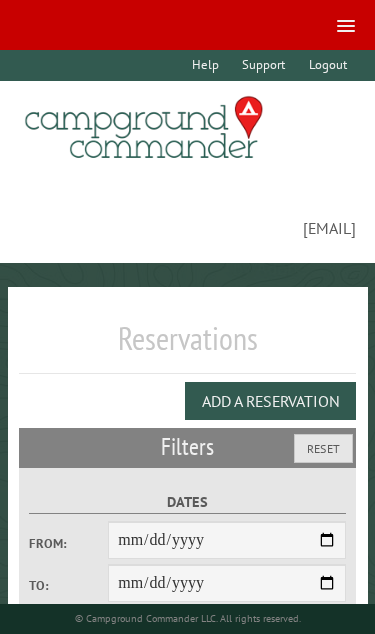 scroll, scrollTop: 0, scrollLeft: 0, axis: both 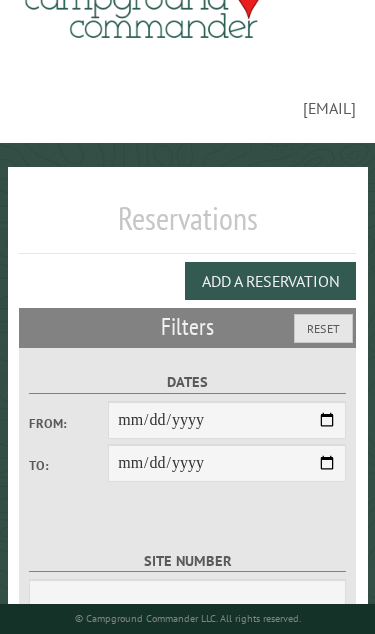 select on "**" 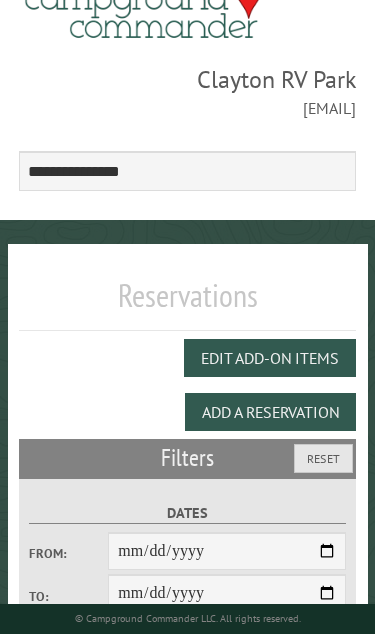 click on "Add a Reservation" at bounding box center (270, 412) 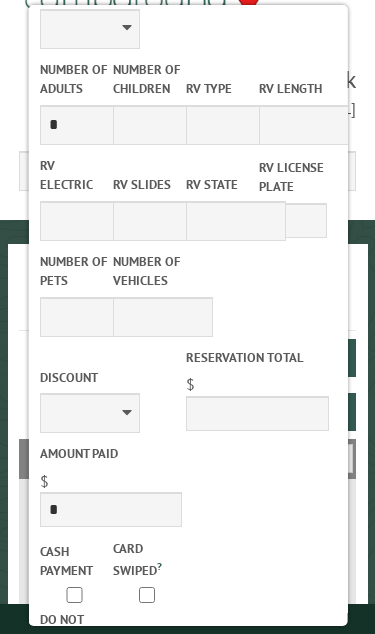 scroll, scrollTop: 662, scrollLeft: 0, axis: vertical 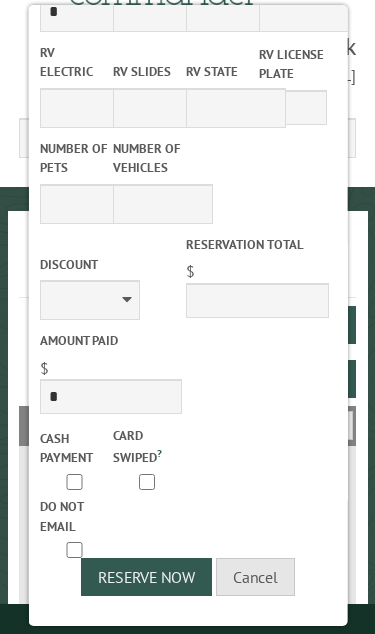click on "Cancel" at bounding box center [255, 577] 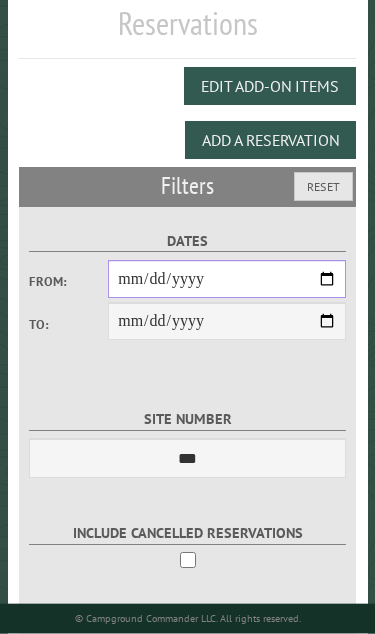 click on "From:" at bounding box center (227, 279) 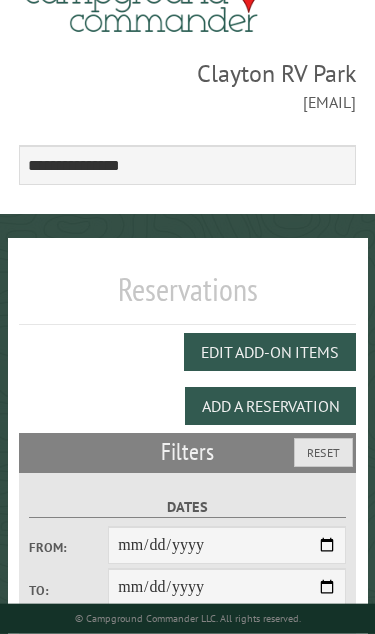 scroll, scrollTop: 0, scrollLeft: 0, axis: both 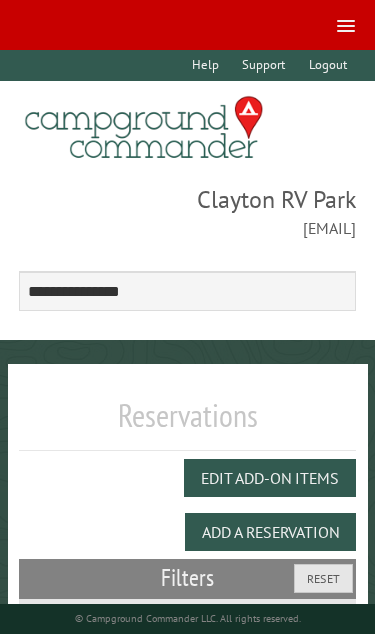 click at bounding box center (342, 24) 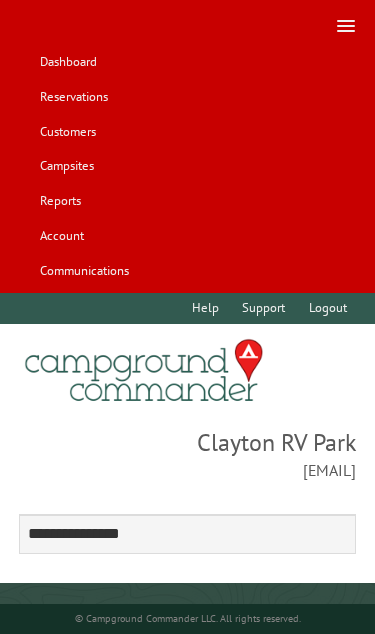 click on "Customers" at bounding box center (67, 131) 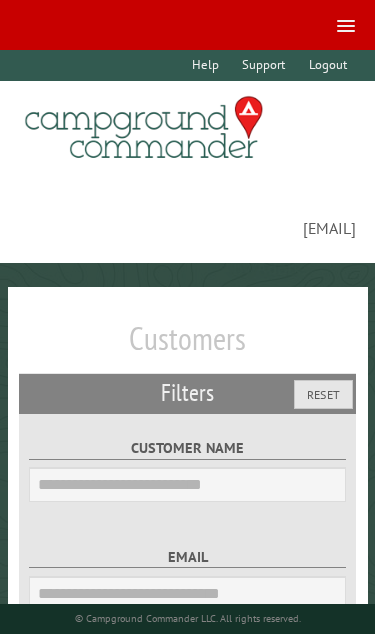 scroll, scrollTop: 0, scrollLeft: 0, axis: both 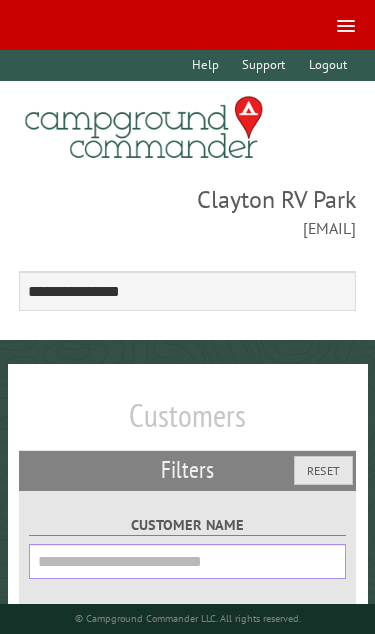 click on "Customer Name" at bounding box center [187, 561] 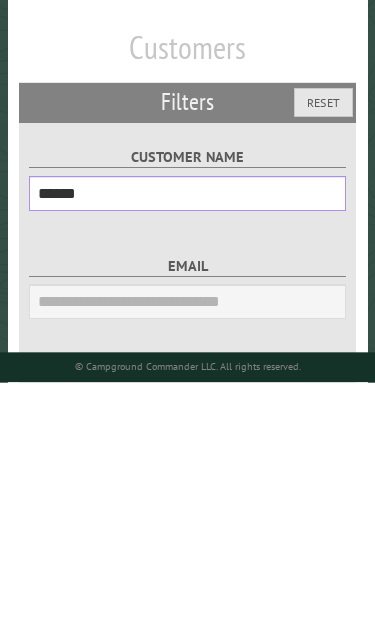 type on "******" 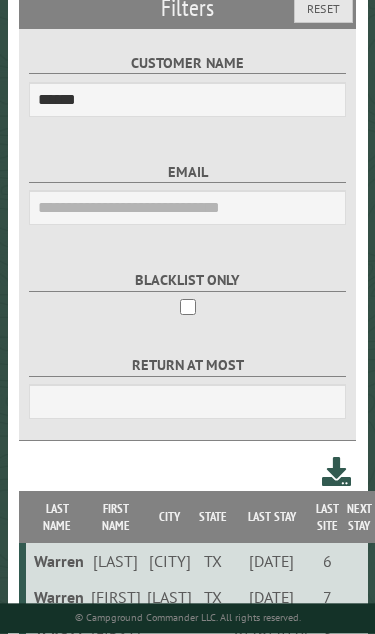 scroll, scrollTop: 461, scrollLeft: 0, axis: vertical 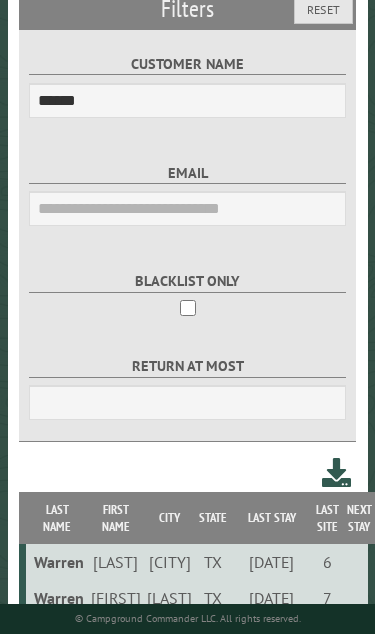 click on "Warren" at bounding box center [56, 562] 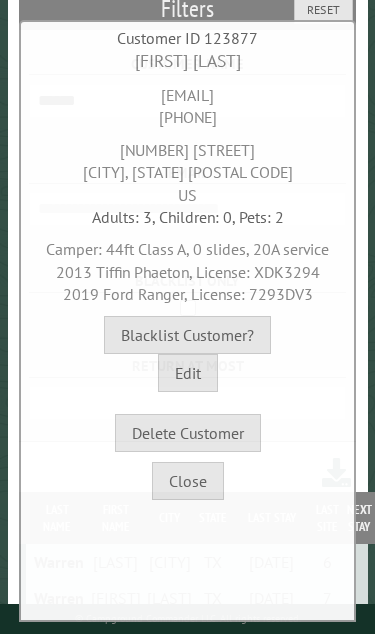 click on "Close" at bounding box center (188, 481) 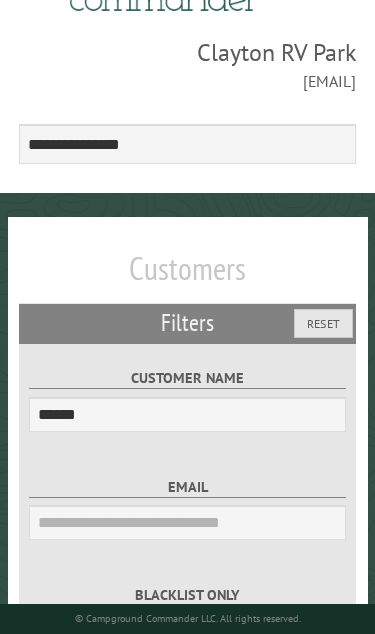 scroll, scrollTop: 0, scrollLeft: 0, axis: both 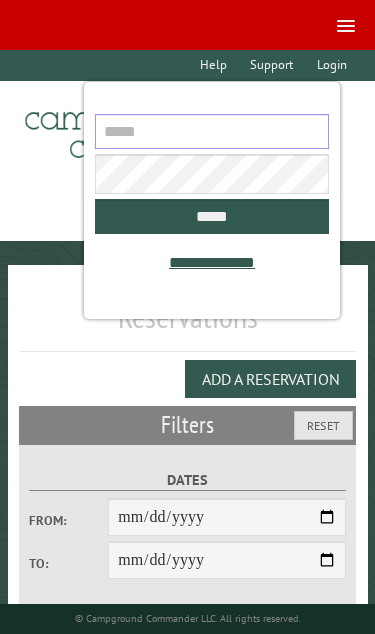 click at bounding box center (211, 131) 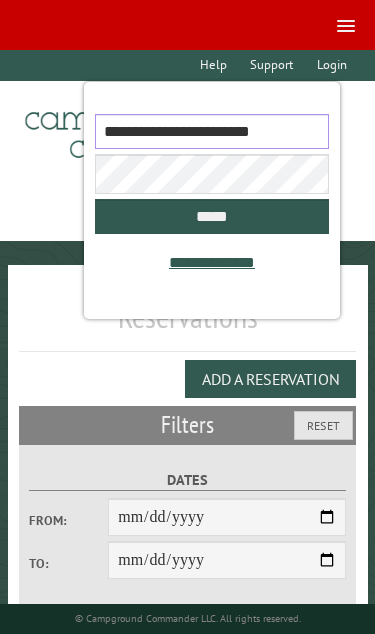 type on "**********" 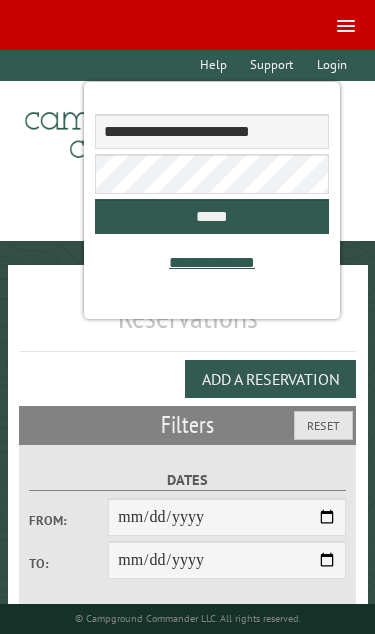 click on "*****" at bounding box center [211, 216] 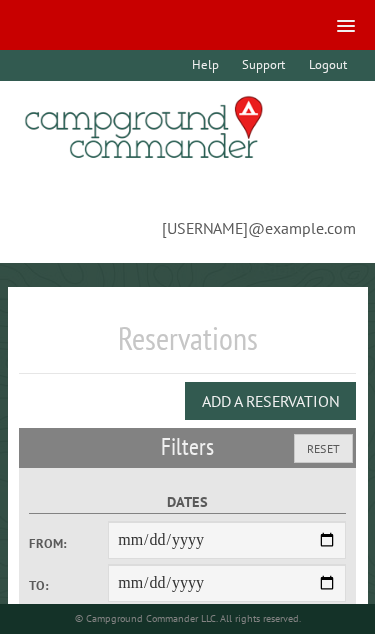 select on "***" 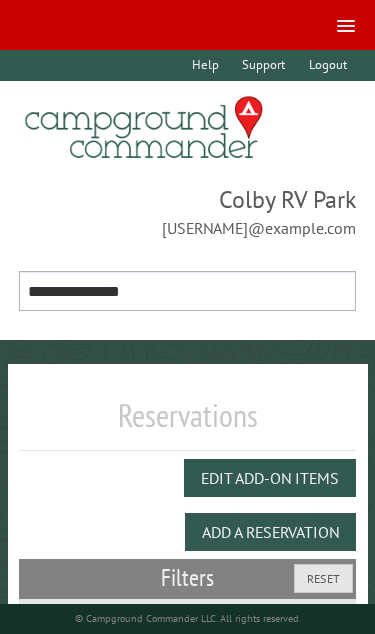 click on "**********" at bounding box center (188, 291) 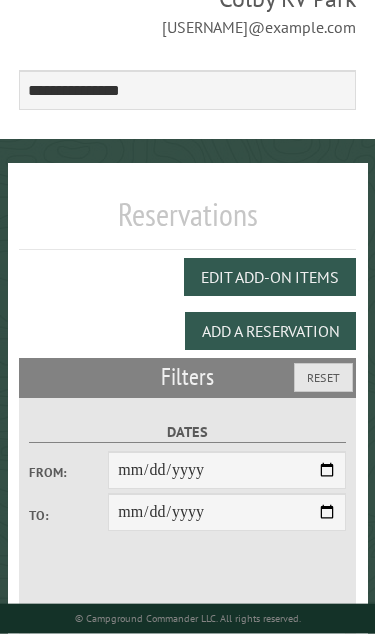 scroll, scrollTop: 201, scrollLeft: 0, axis: vertical 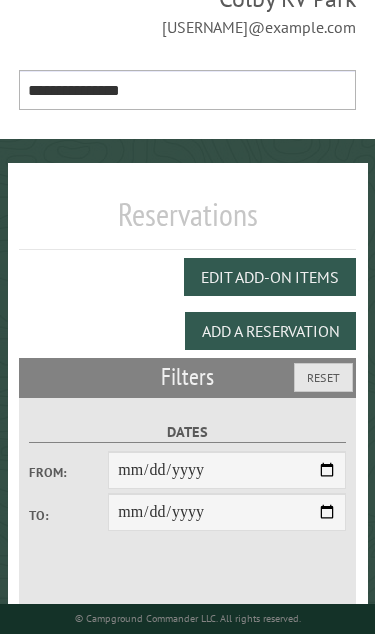 click on "**********" at bounding box center (188, 90) 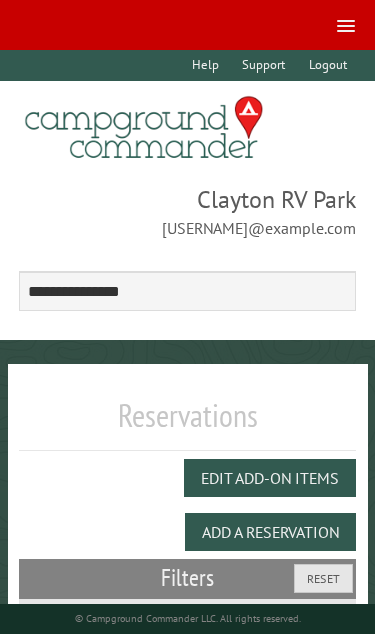 scroll, scrollTop: 234, scrollLeft: 0, axis: vertical 